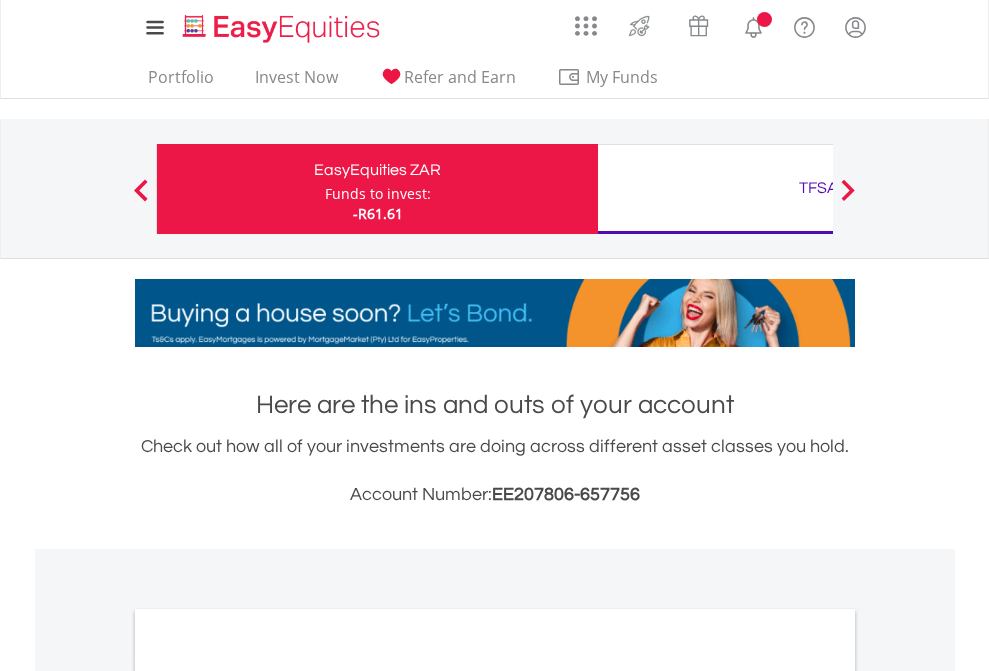 scroll, scrollTop: 0, scrollLeft: 0, axis: both 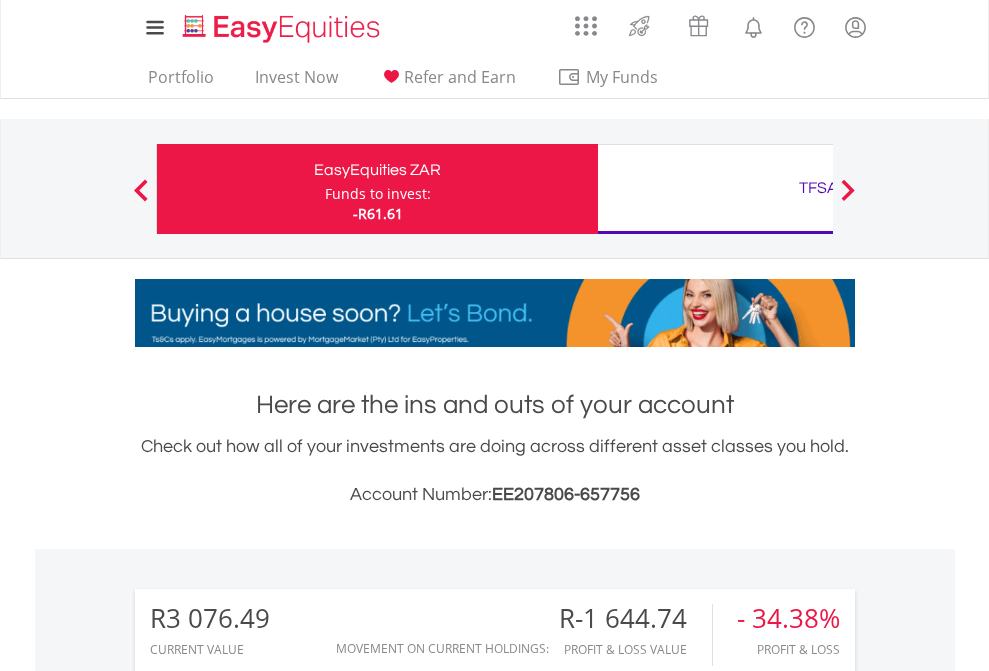 click on "Funds to invest:" at bounding box center [378, 194] 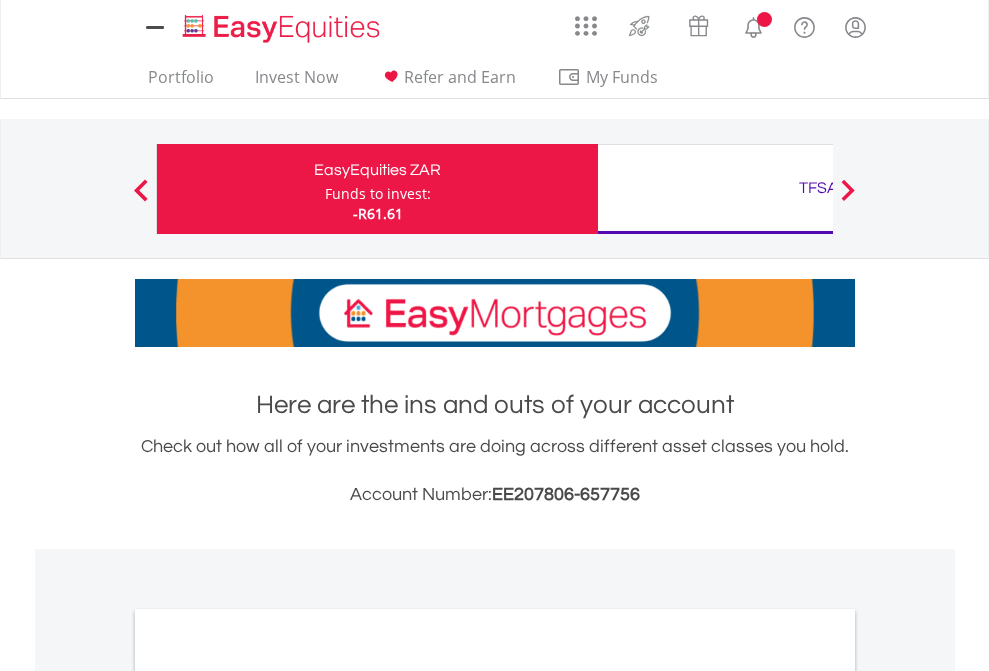 scroll, scrollTop: 0, scrollLeft: 0, axis: both 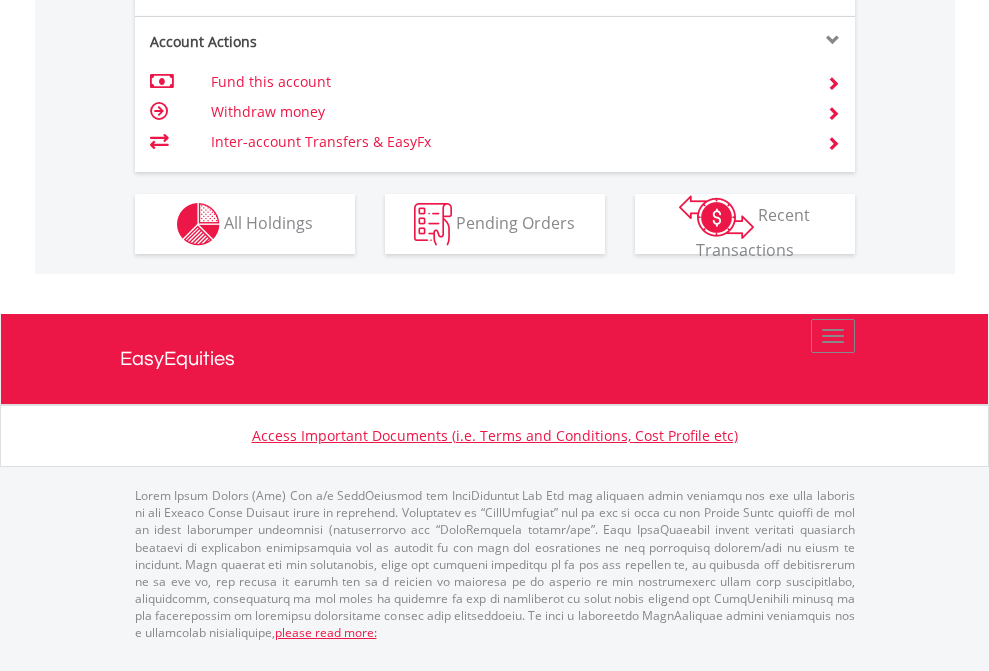 click on "Investment types" at bounding box center [706, -337] 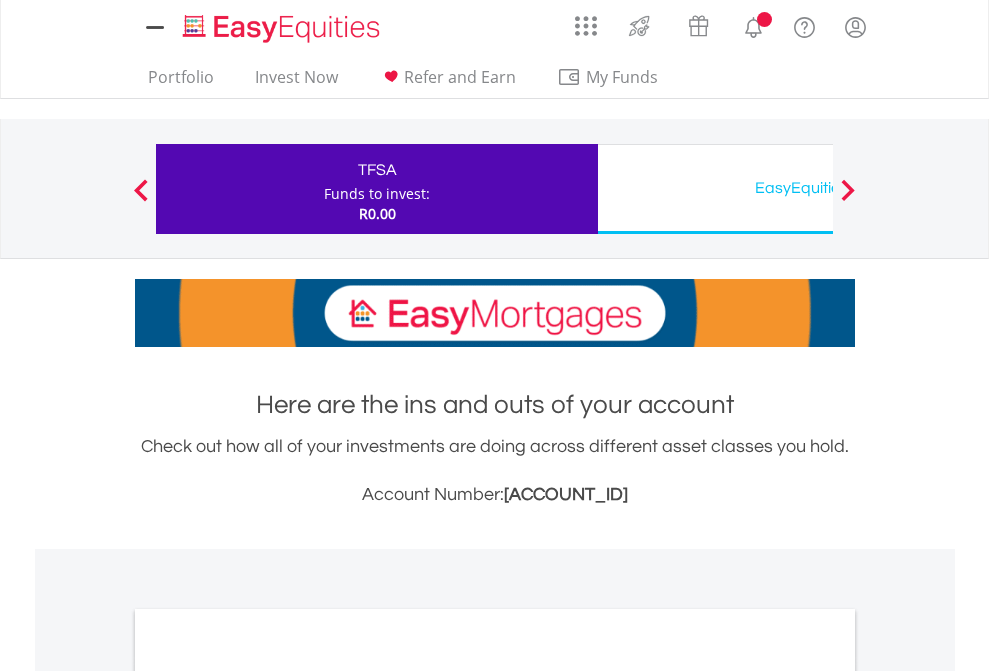 scroll, scrollTop: 0, scrollLeft: 0, axis: both 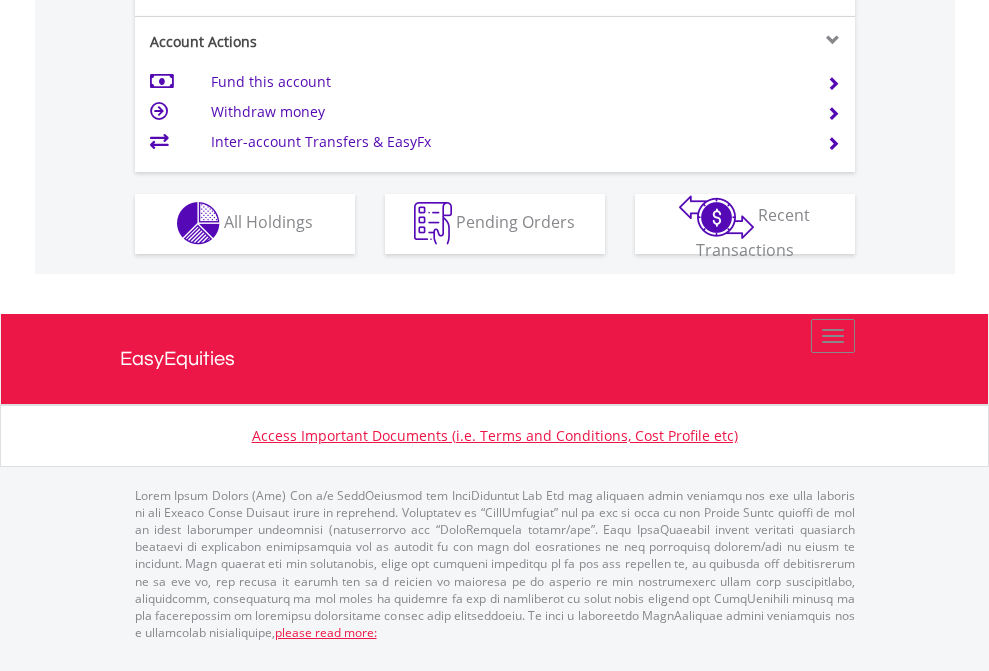 click on "Investment types" at bounding box center (706, -353) 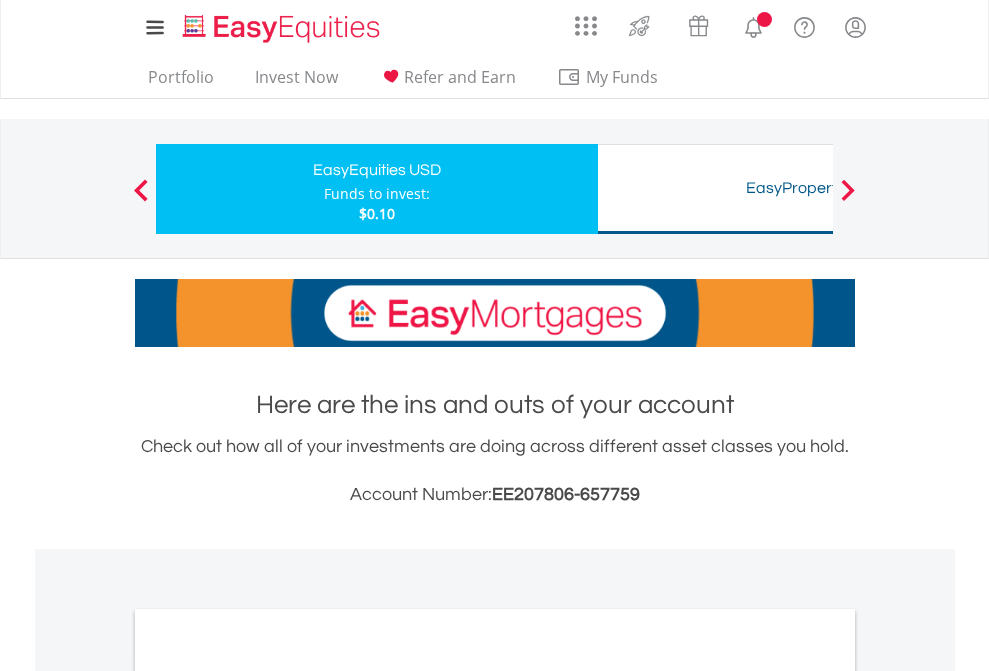 scroll, scrollTop: 0, scrollLeft: 0, axis: both 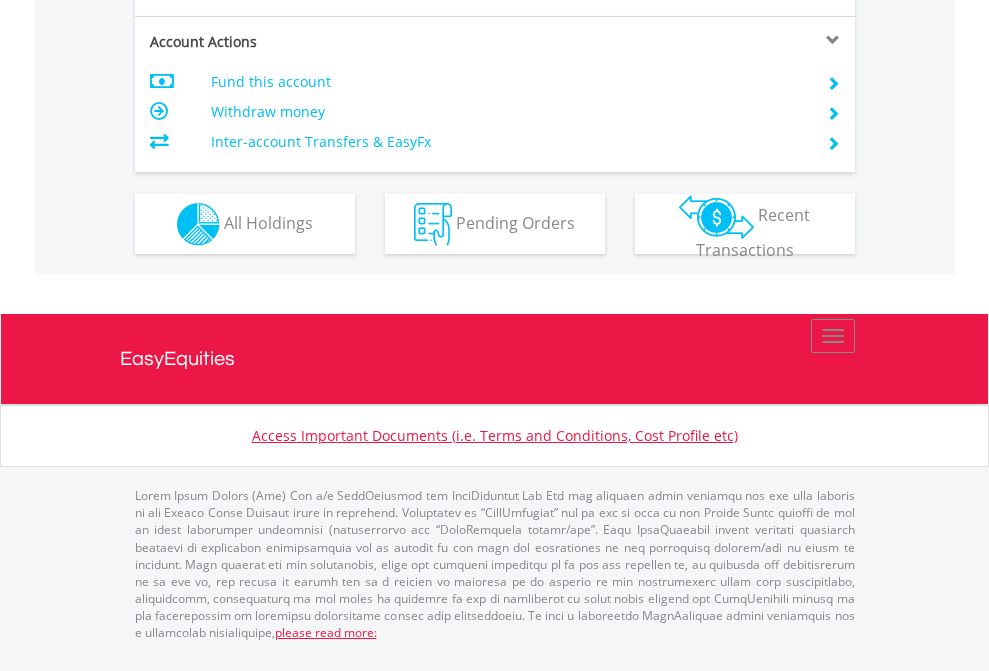 click on "Investment types" at bounding box center [706, -337] 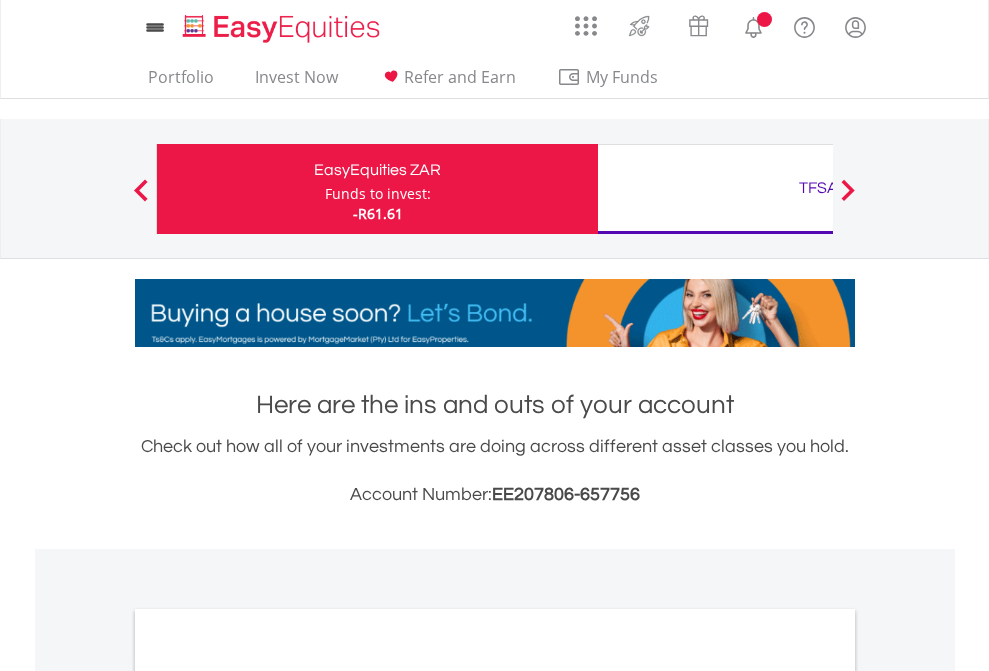 scroll, scrollTop: 0, scrollLeft: 0, axis: both 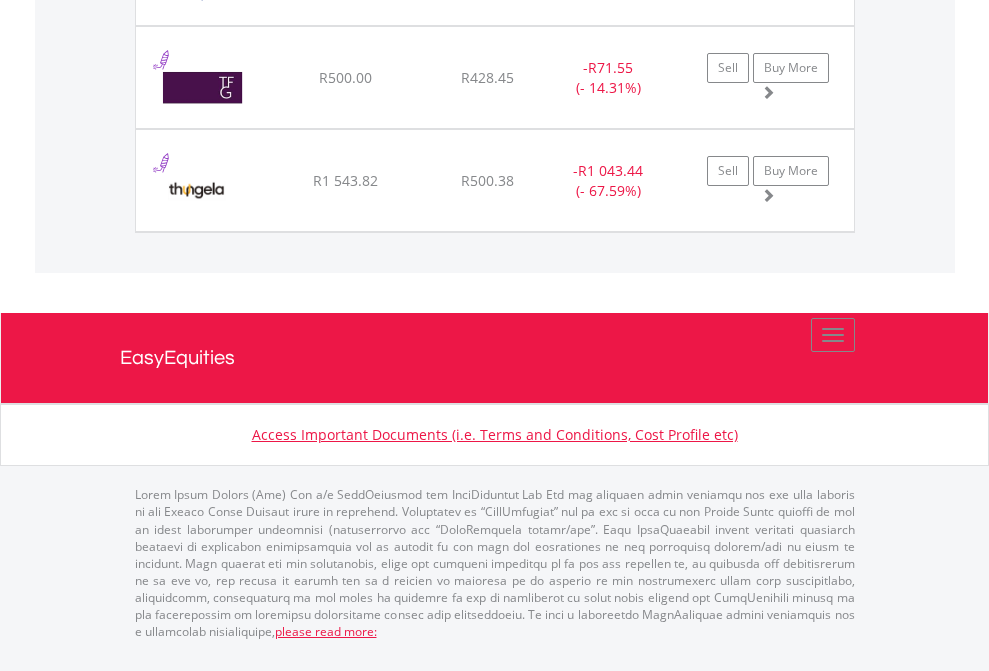 click on "TFSA" at bounding box center (818, -1974) 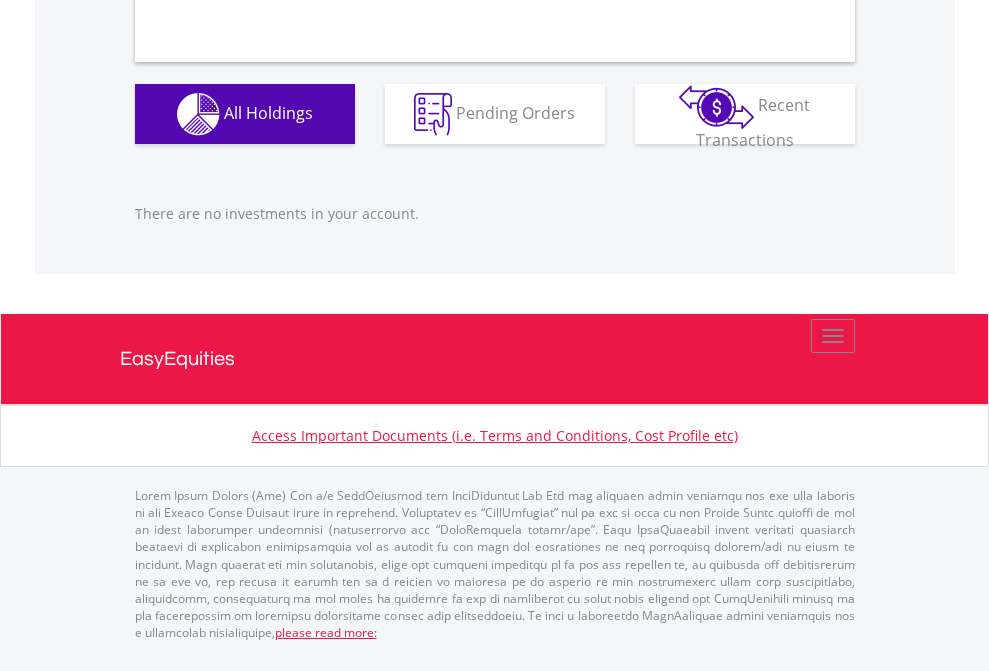 scroll, scrollTop: 1980, scrollLeft: 0, axis: vertical 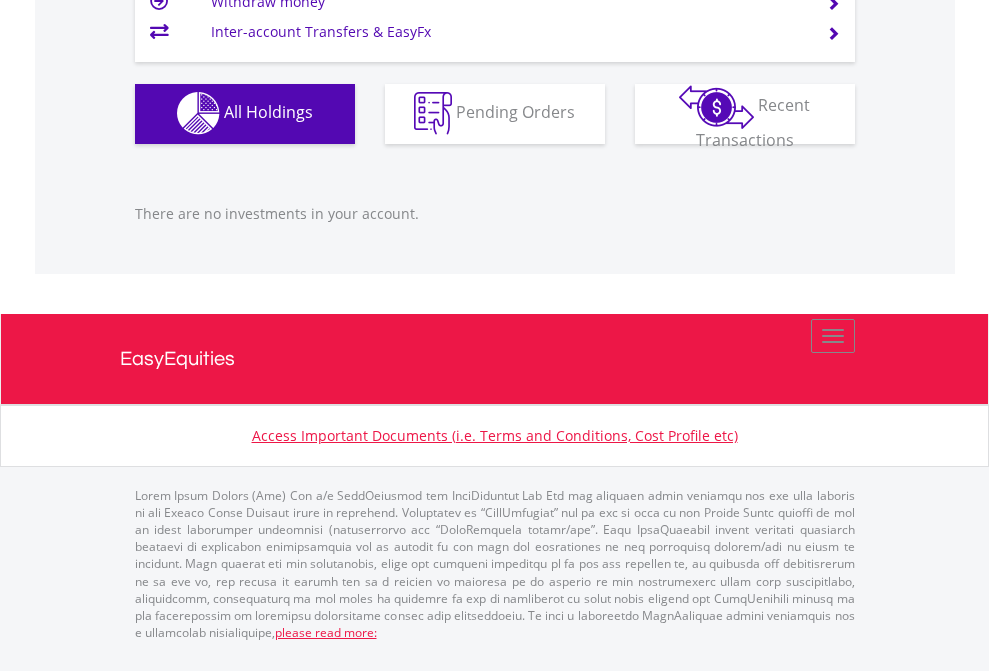 click on "EasyEquities USD" at bounding box center (818, -1142) 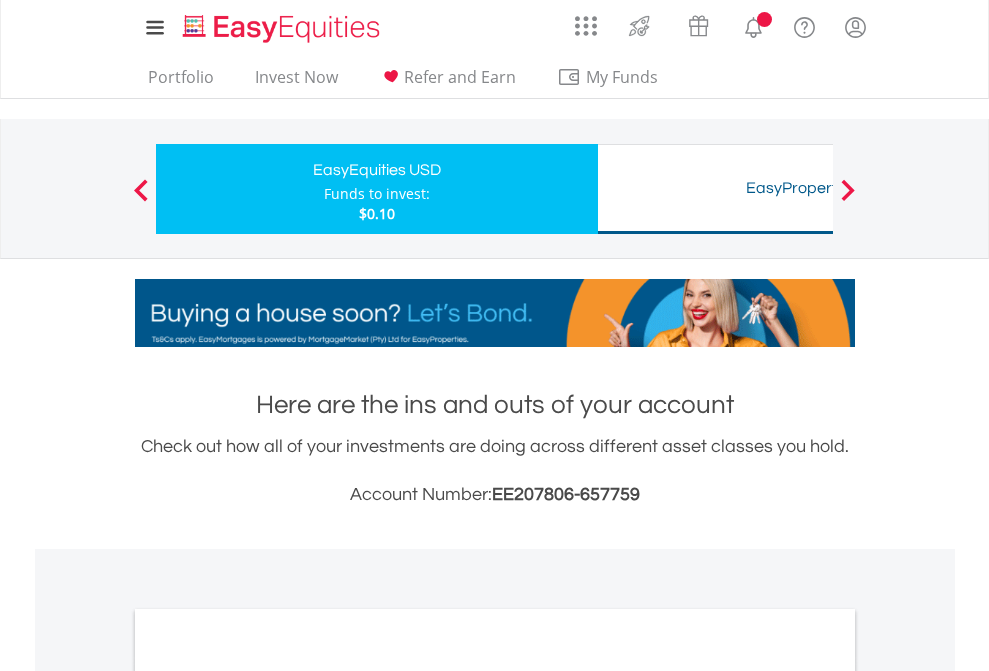 scroll, scrollTop: 0, scrollLeft: 0, axis: both 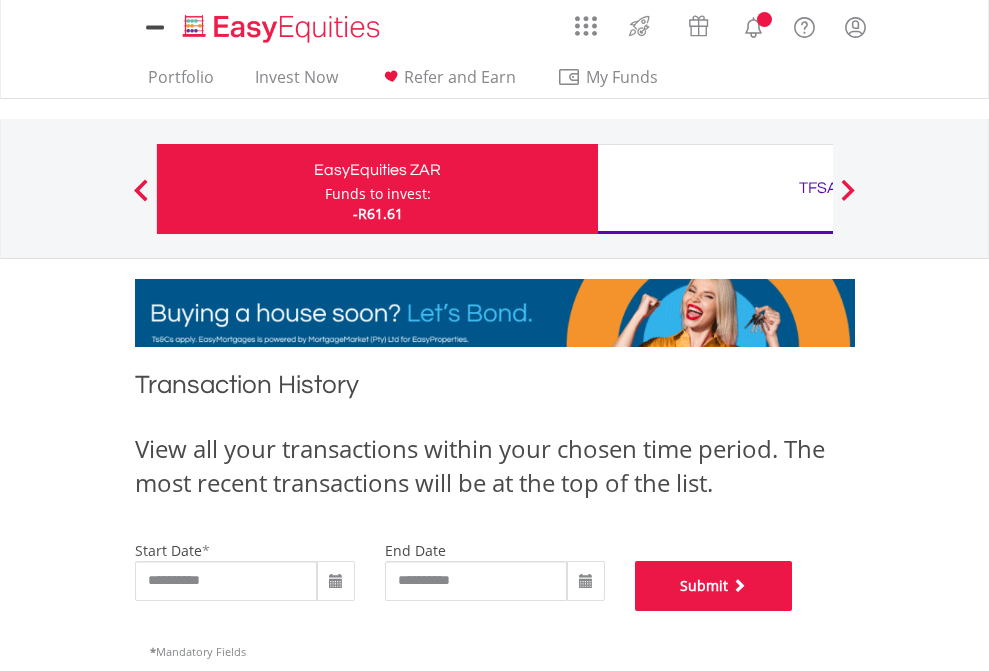 click on "Submit" at bounding box center (714, 586) 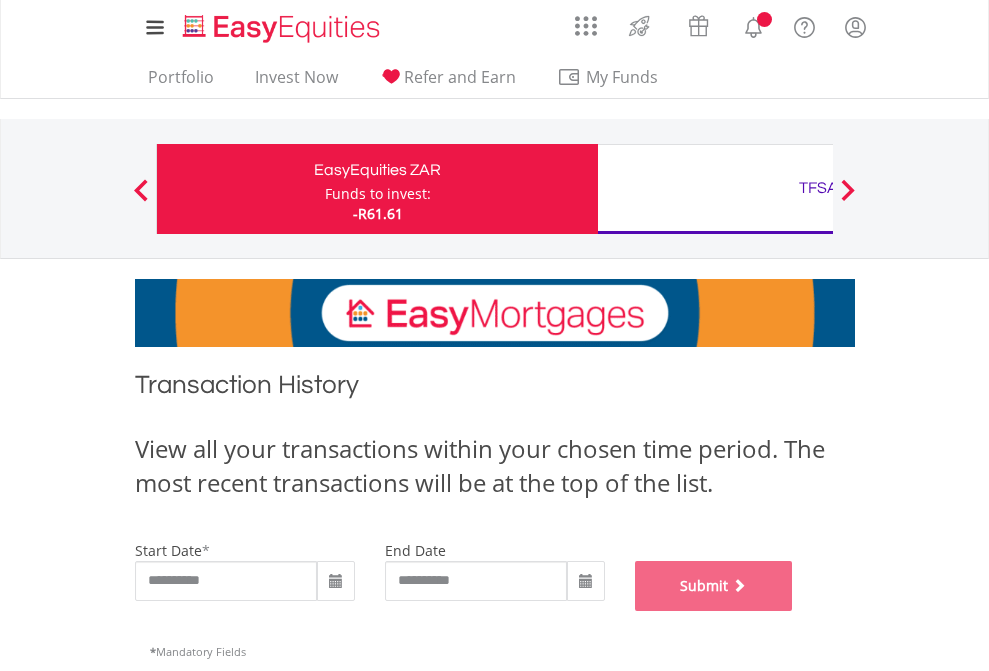 scroll, scrollTop: 811, scrollLeft: 0, axis: vertical 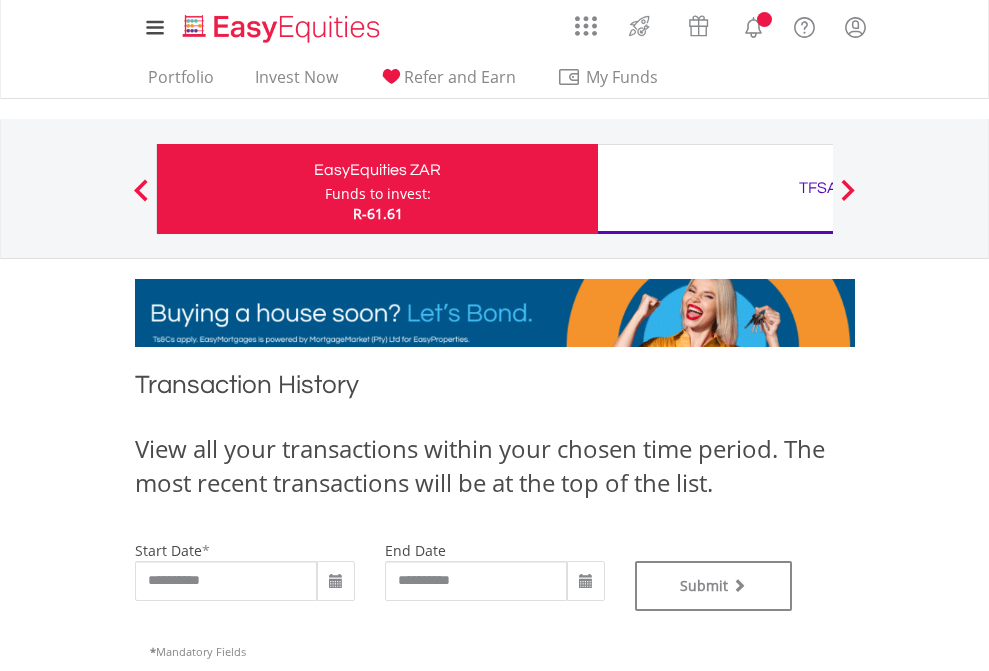 click on "TFSA" at bounding box center [818, 188] 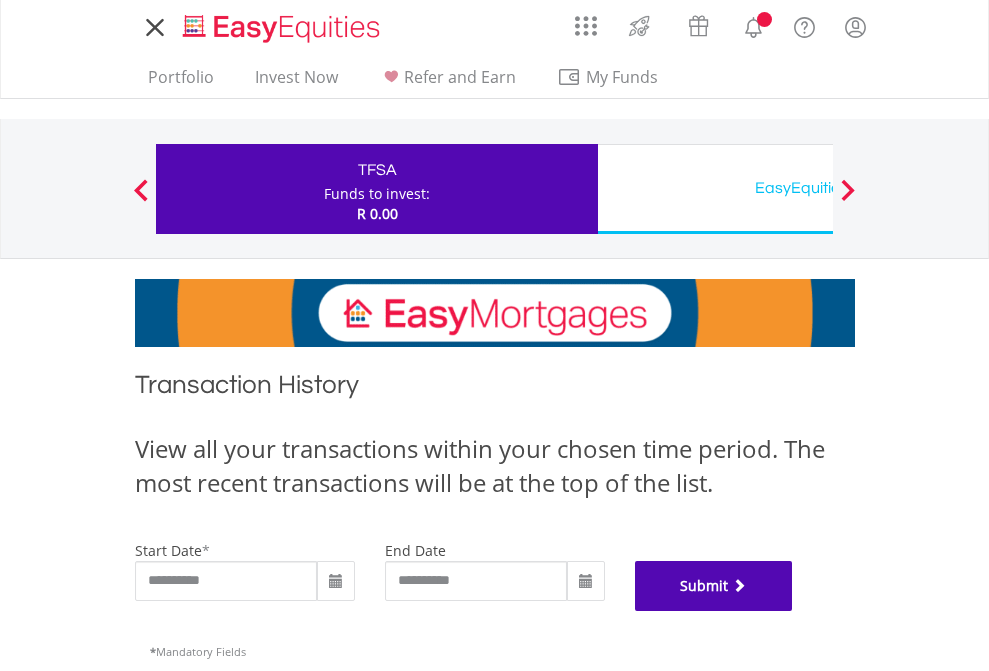 click on "Submit" at bounding box center [714, 586] 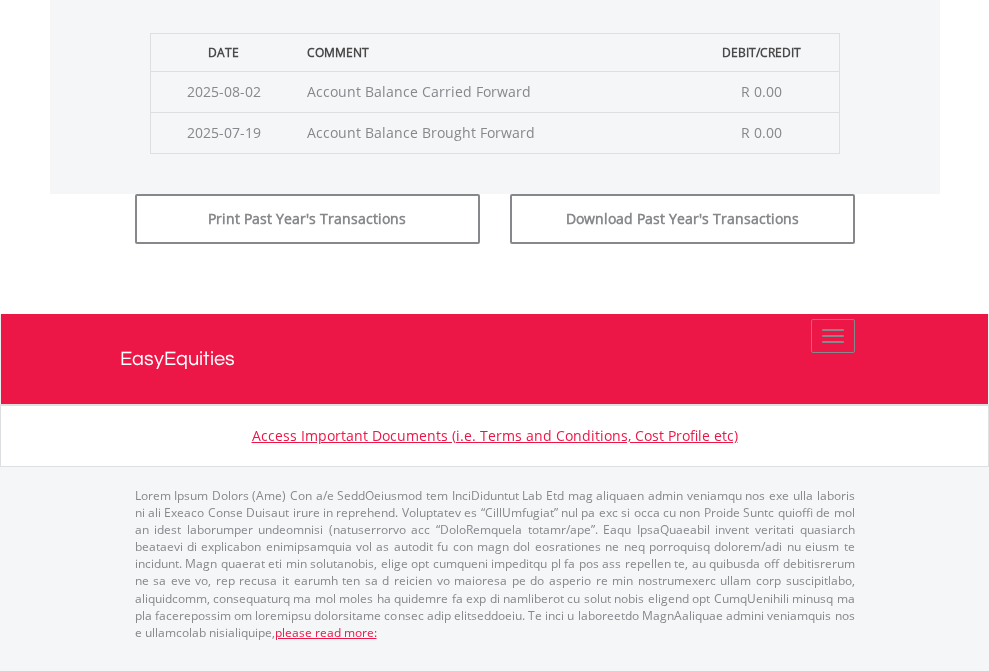 scroll, scrollTop: 811, scrollLeft: 0, axis: vertical 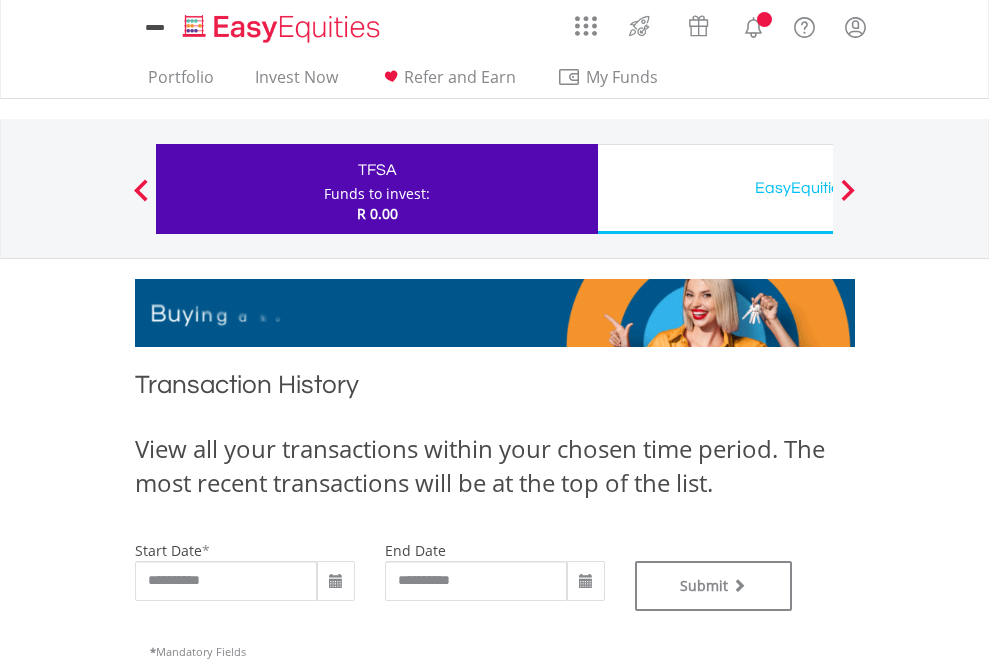 click on "EasyEquities USD" at bounding box center (818, 188) 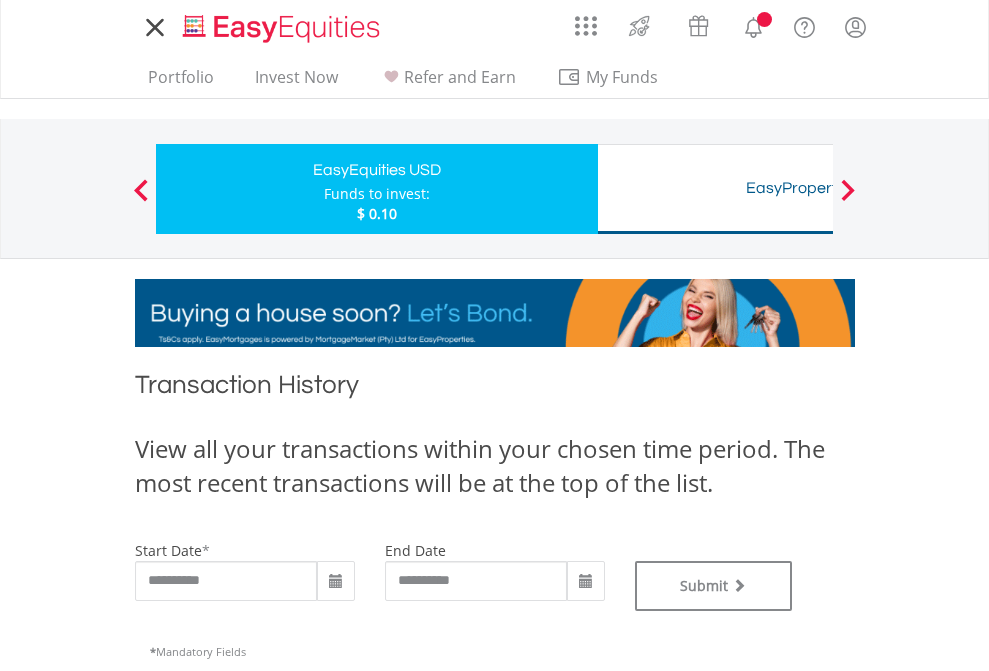 scroll, scrollTop: 0, scrollLeft: 0, axis: both 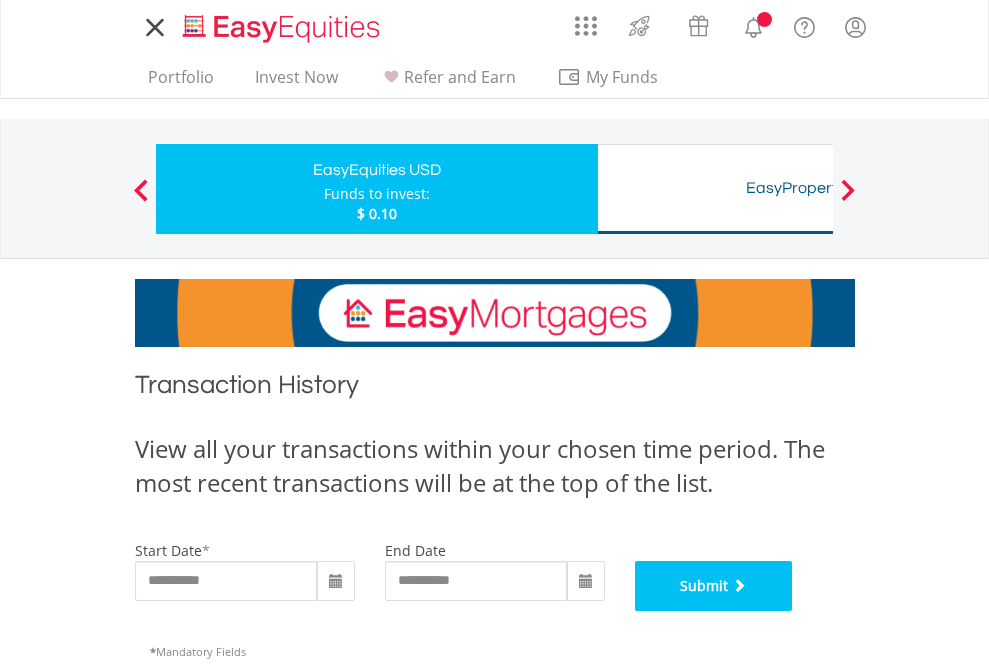 click on "Submit" at bounding box center (714, 586) 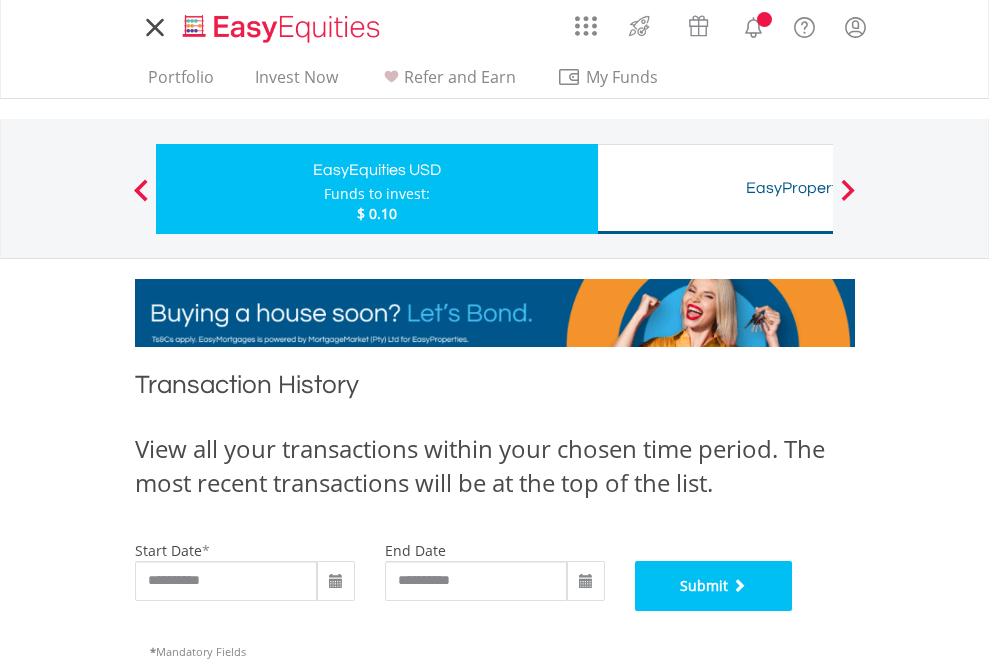 scroll, scrollTop: 811, scrollLeft: 0, axis: vertical 